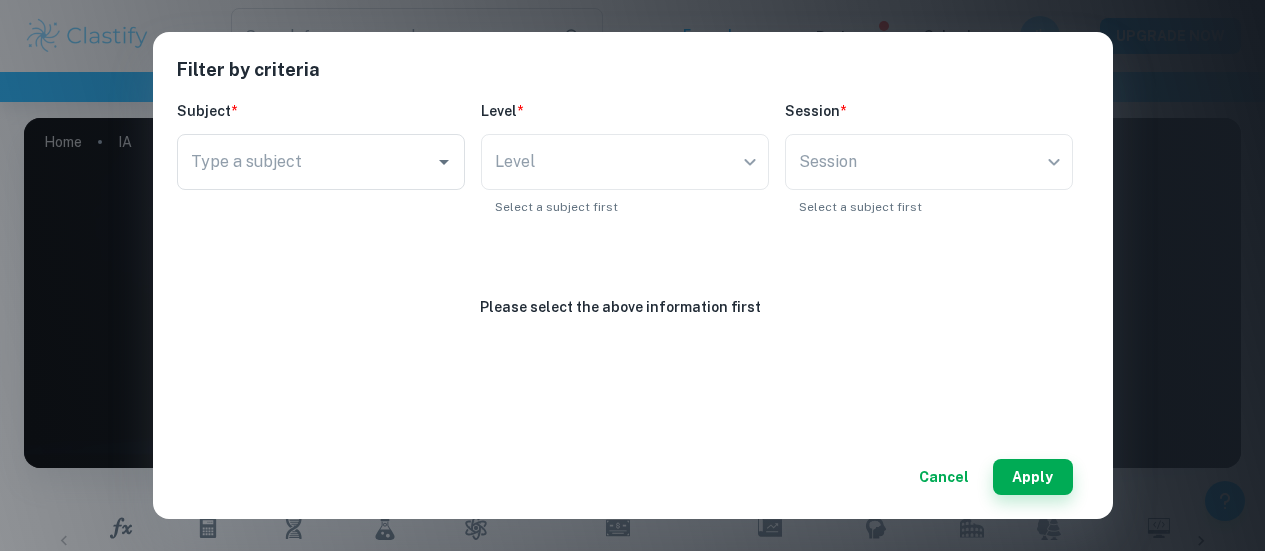 scroll, scrollTop: 622, scrollLeft: 0, axis: vertical 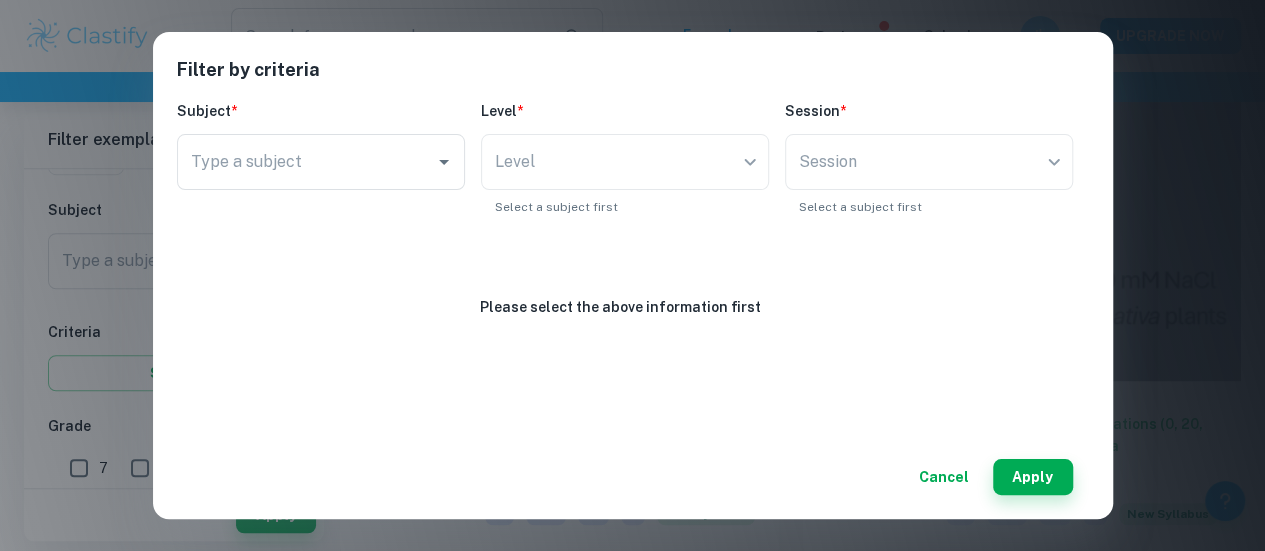 click on "Cancel" at bounding box center [944, 477] 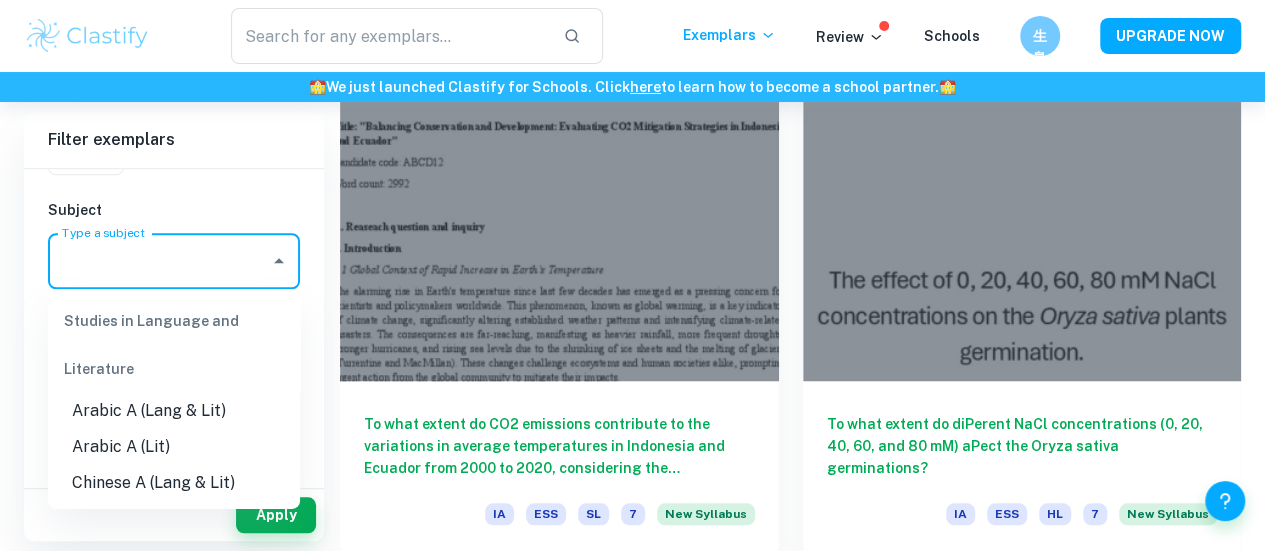 click on "Type a subject" at bounding box center (159, 261) 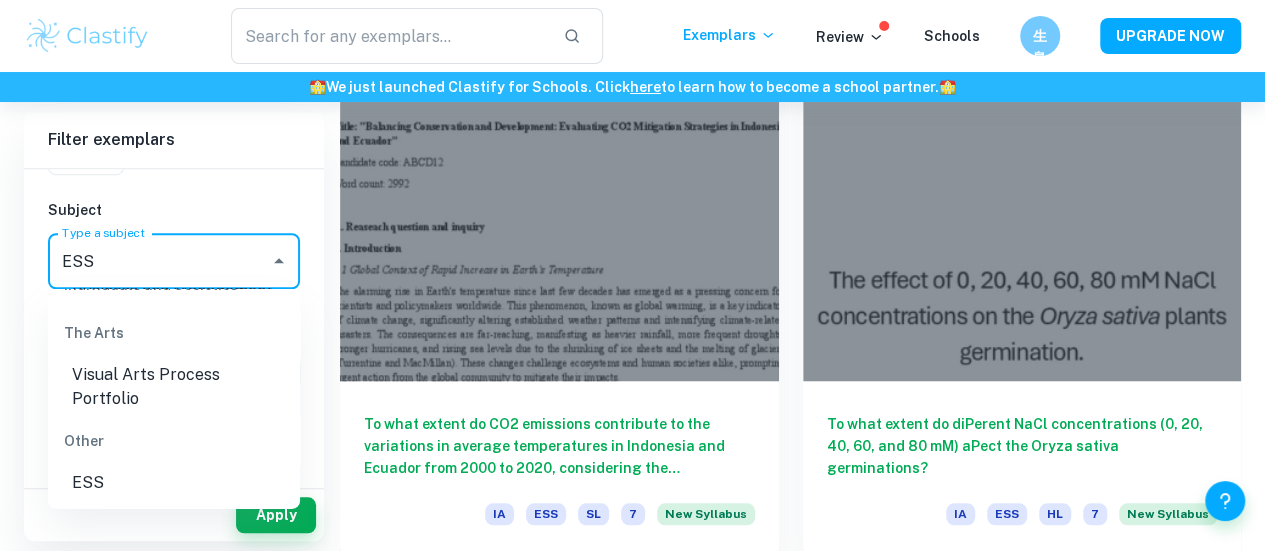 scroll, scrollTop: 287, scrollLeft: 0, axis: vertical 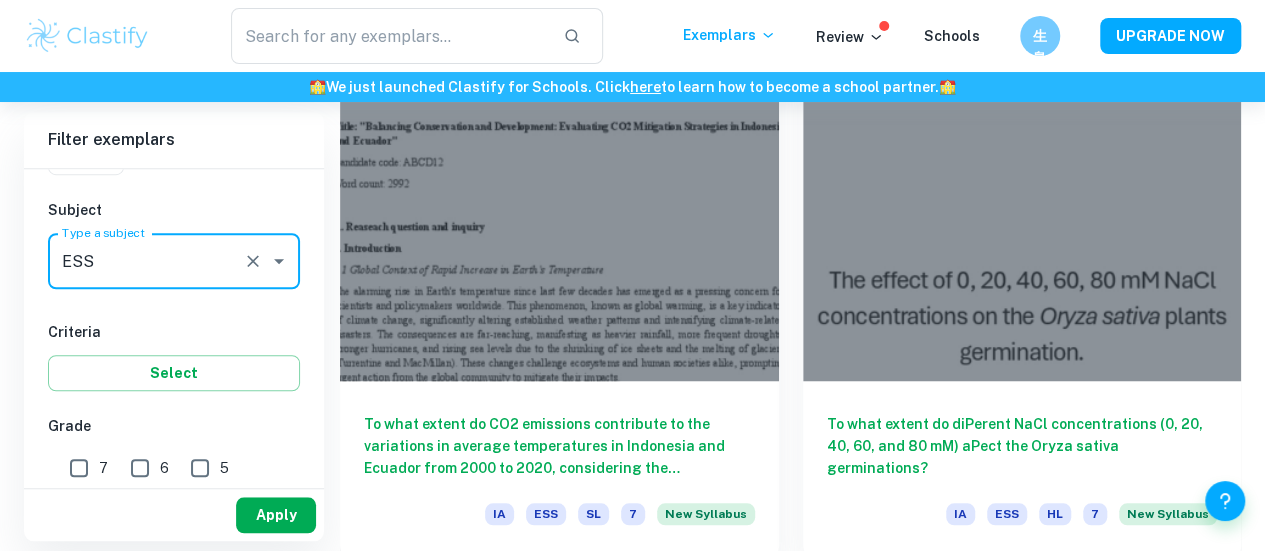 type on "ESS" 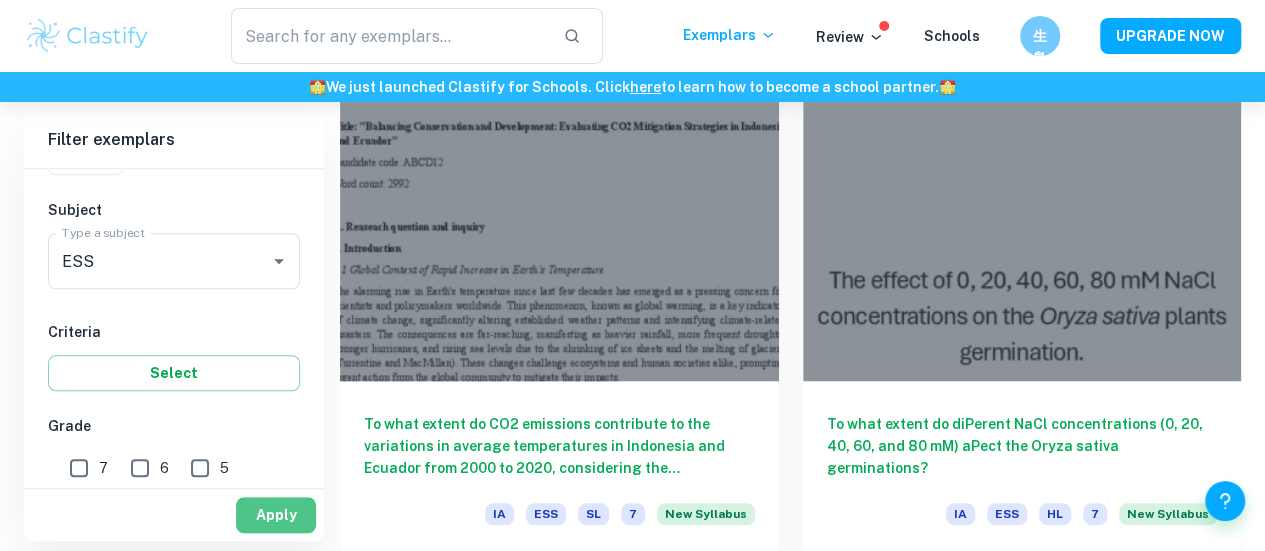 click on "Apply" at bounding box center (276, 515) 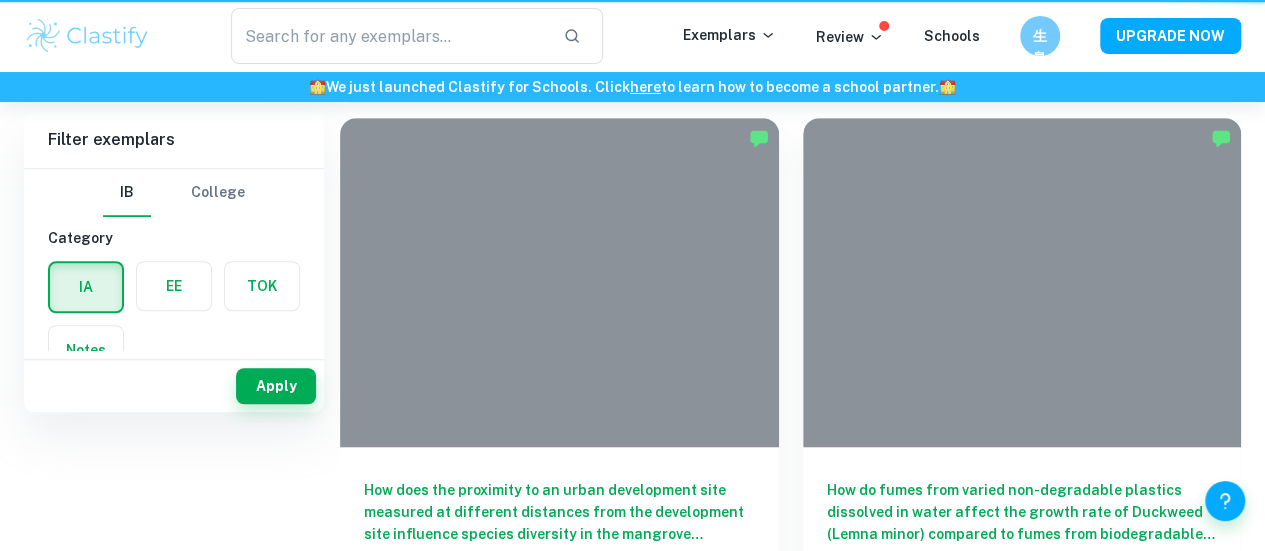 scroll, scrollTop: 0, scrollLeft: 0, axis: both 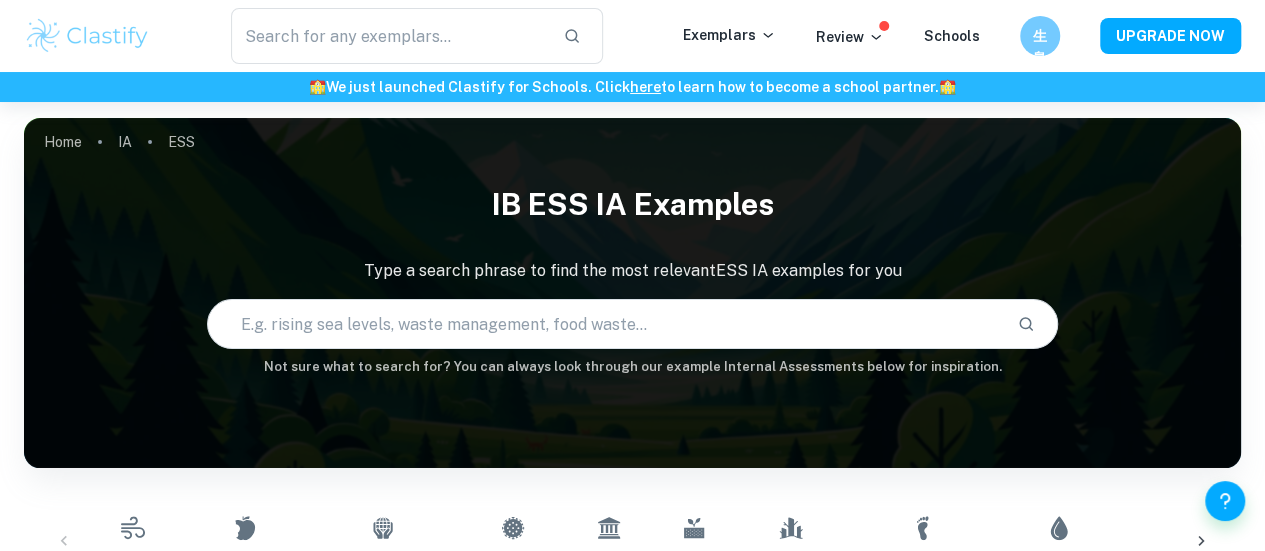 click on "7" at bounding box center (103, 1230) 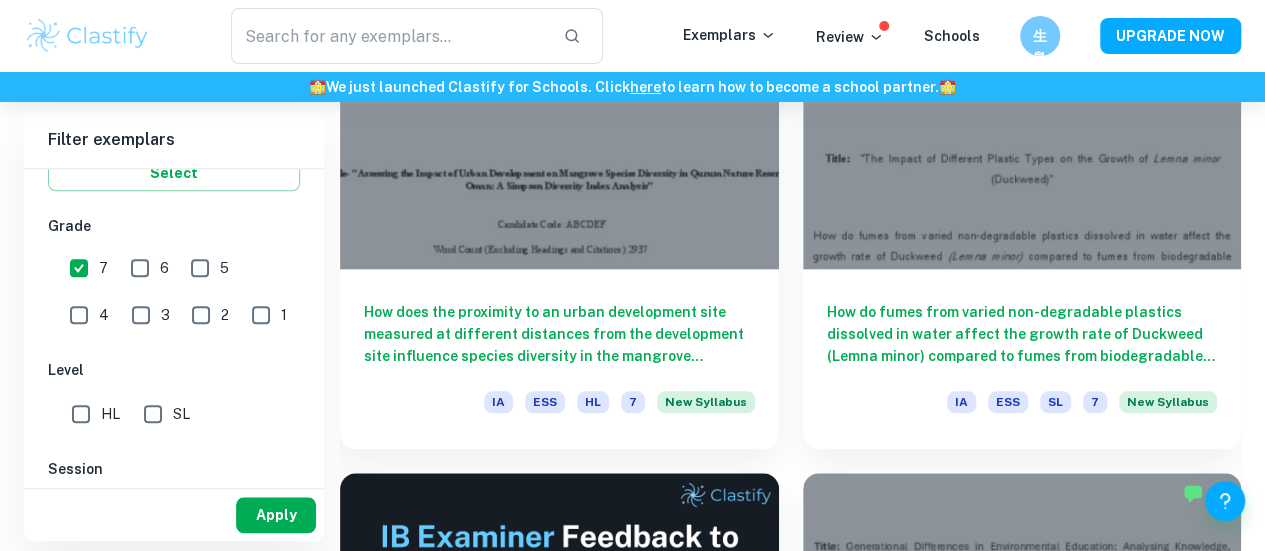 click on "Apply" at bounding box center [276, 515] 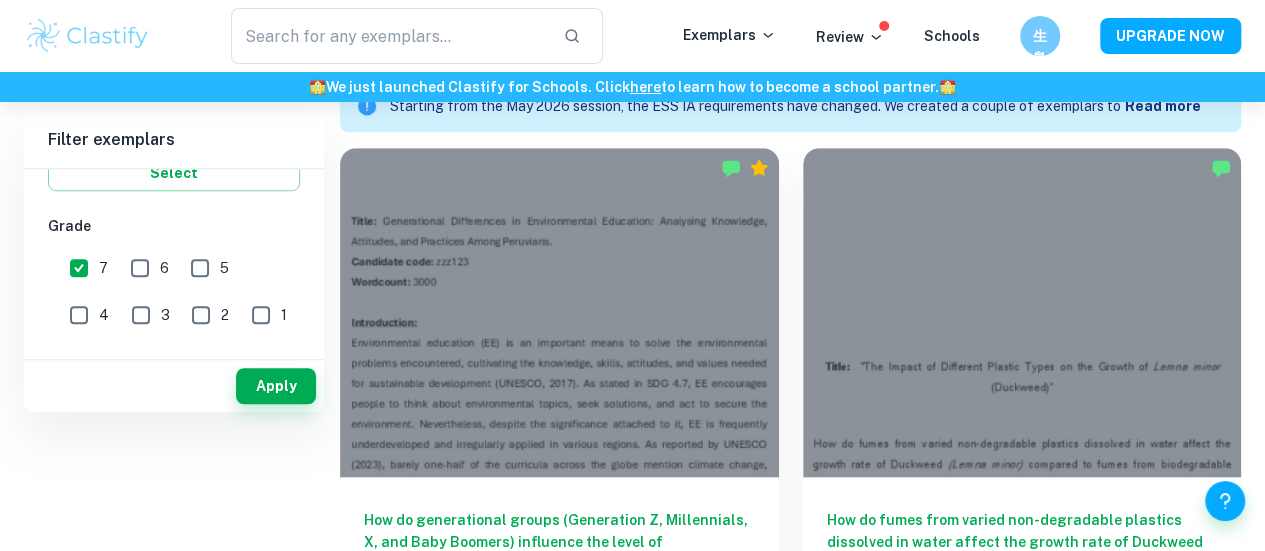 scroll, scrollTop: 600, scrollLeft: 0, axis: vertical 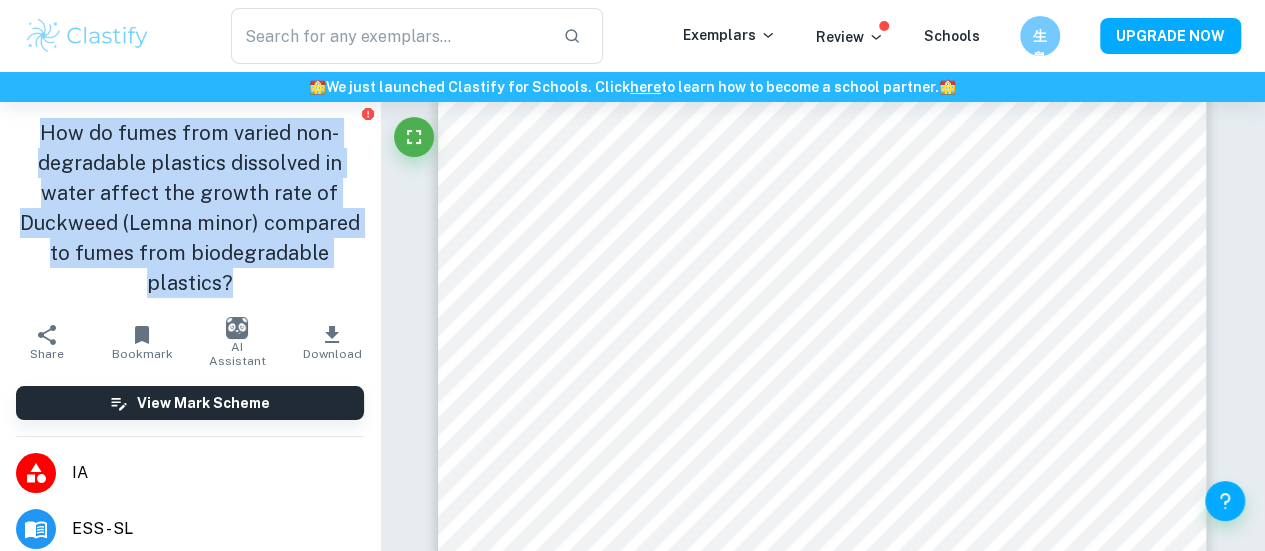 drag, startPoint x: 298, startPoint y: 278, endPoint x: 43, endPoint y: 125, distance: 297.37854 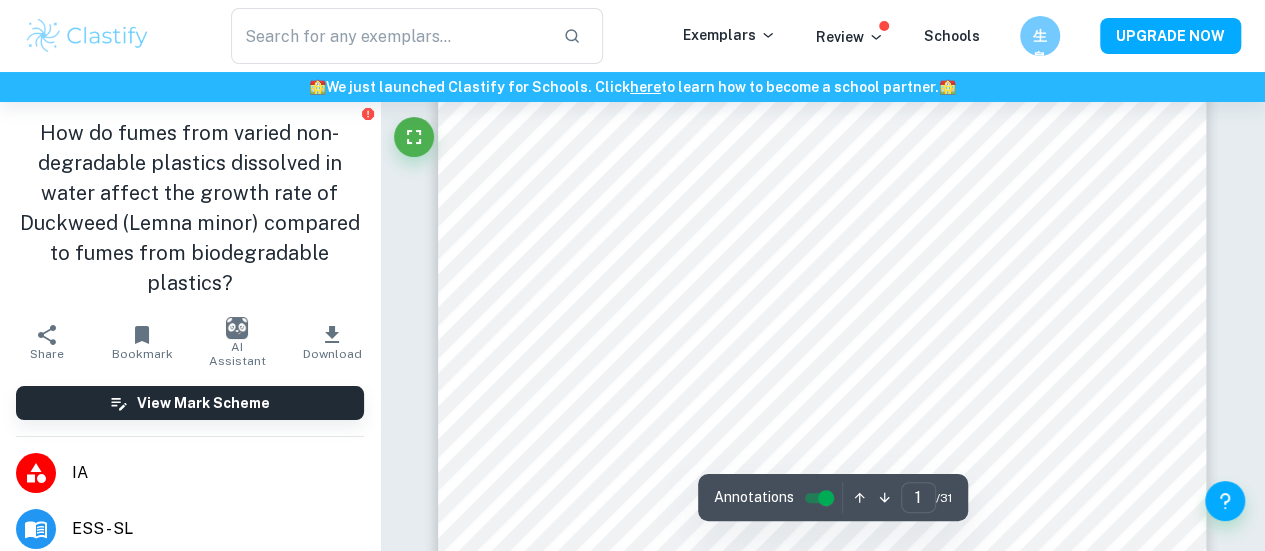 scroll, scrollTop: 0, scrollLeft: 0, axis: both 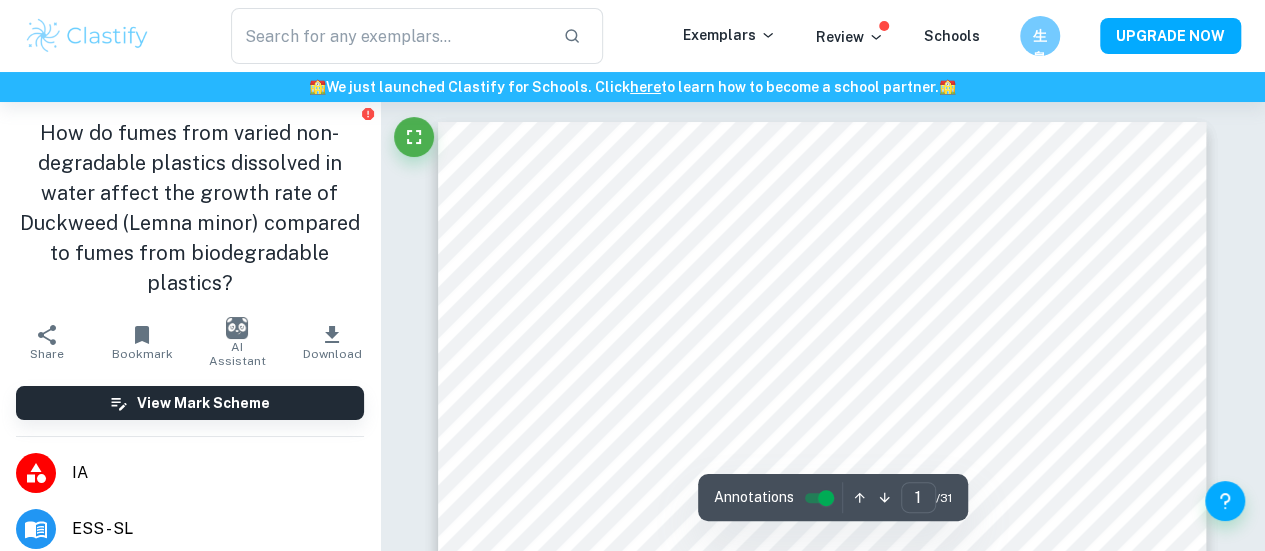 drag, startPoint x: 435, startPoint y: 1, endPoint x: 494, endPoint y: -38, distance: 70.724815 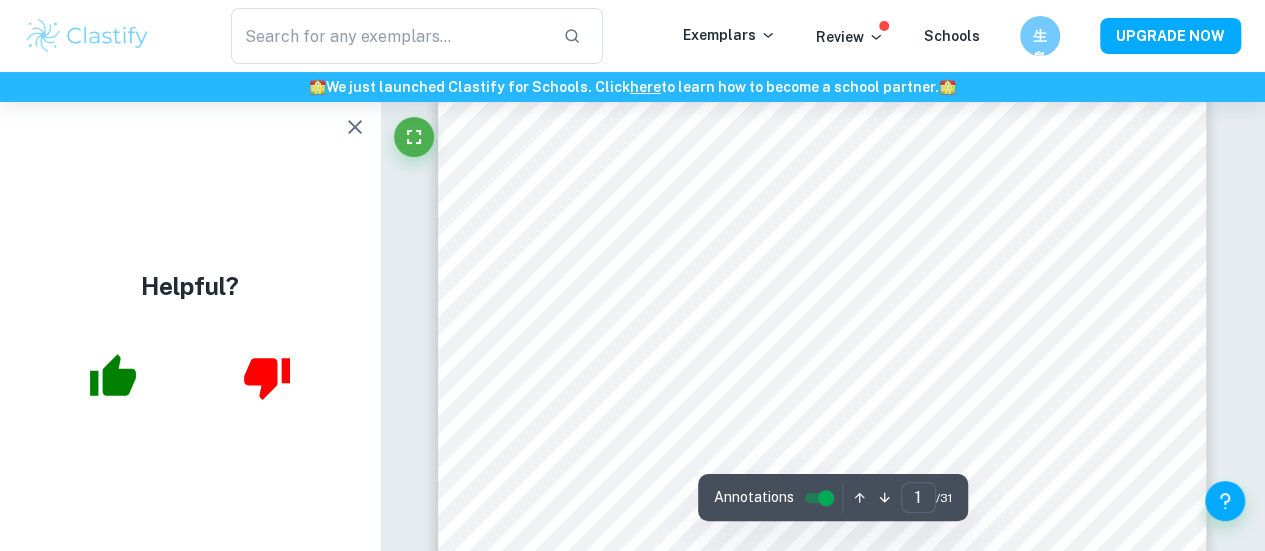 scroll, scrollTop: 100, scrollLeft: 0, axis: vertical 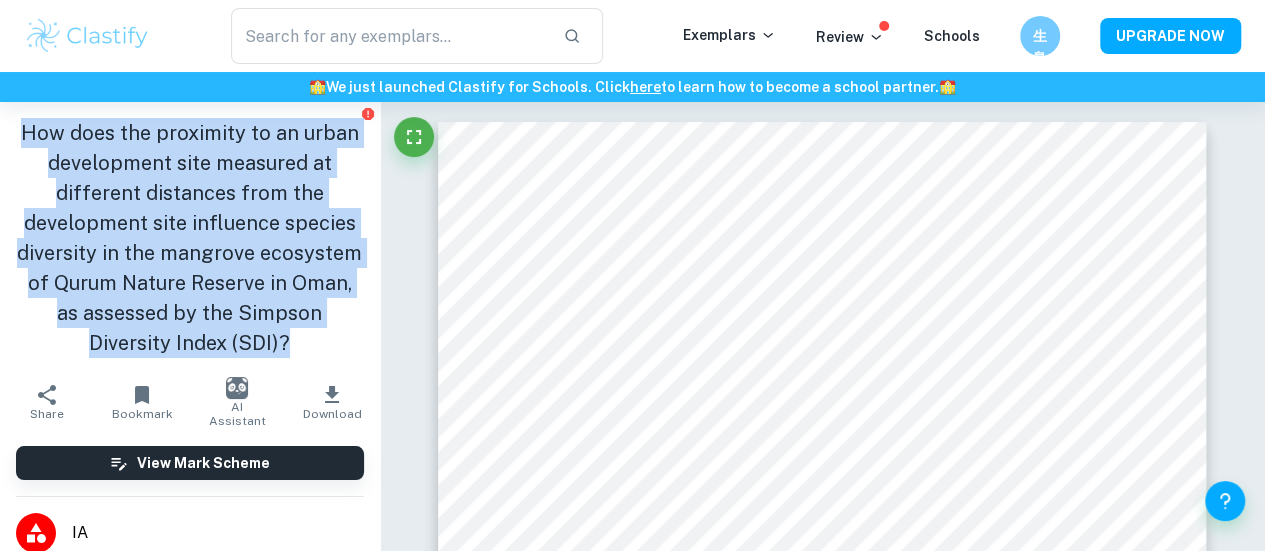 drag, startPoint x: 6, startPoint y: 103, endPoint x: 338, endPoint y: 343, distance: 409.66327 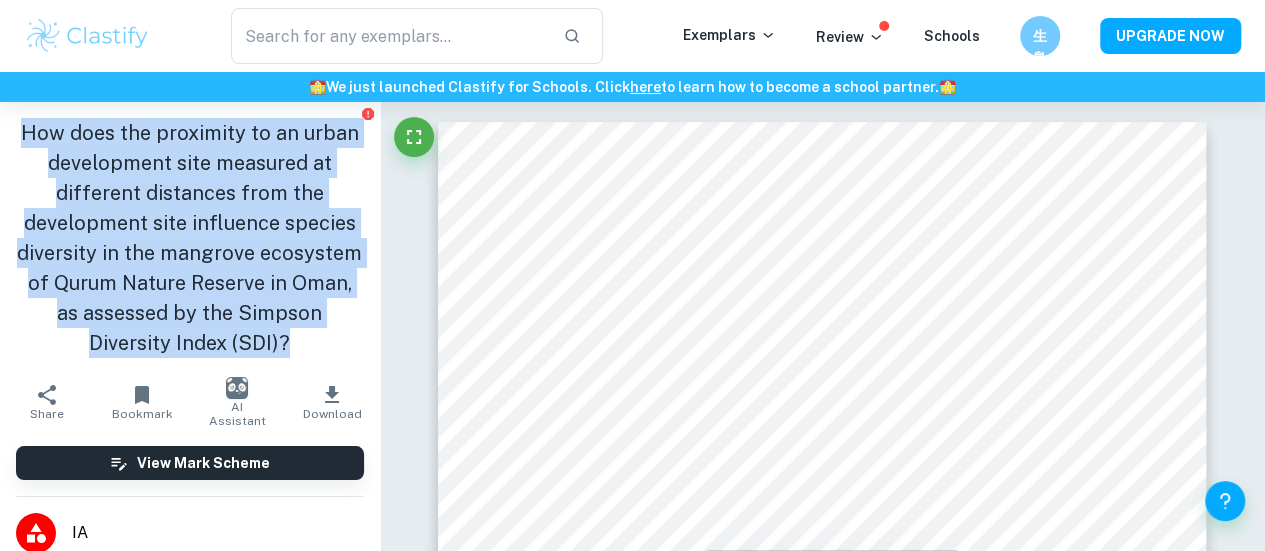 copy on "How does the proximity to an urban development site measured at different distances from the development site influence species diversity in the mangrove ecosystem of Qurum Nature Reserve in Oman, as assessed by the Simpson Diversity Index (SDI)?" 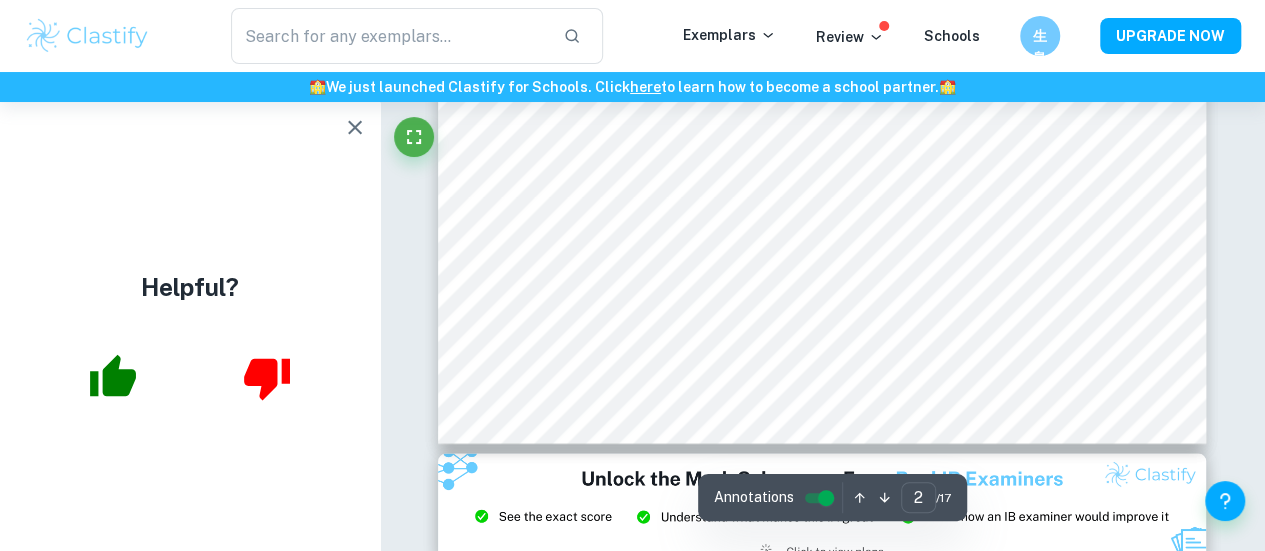 type on "3" 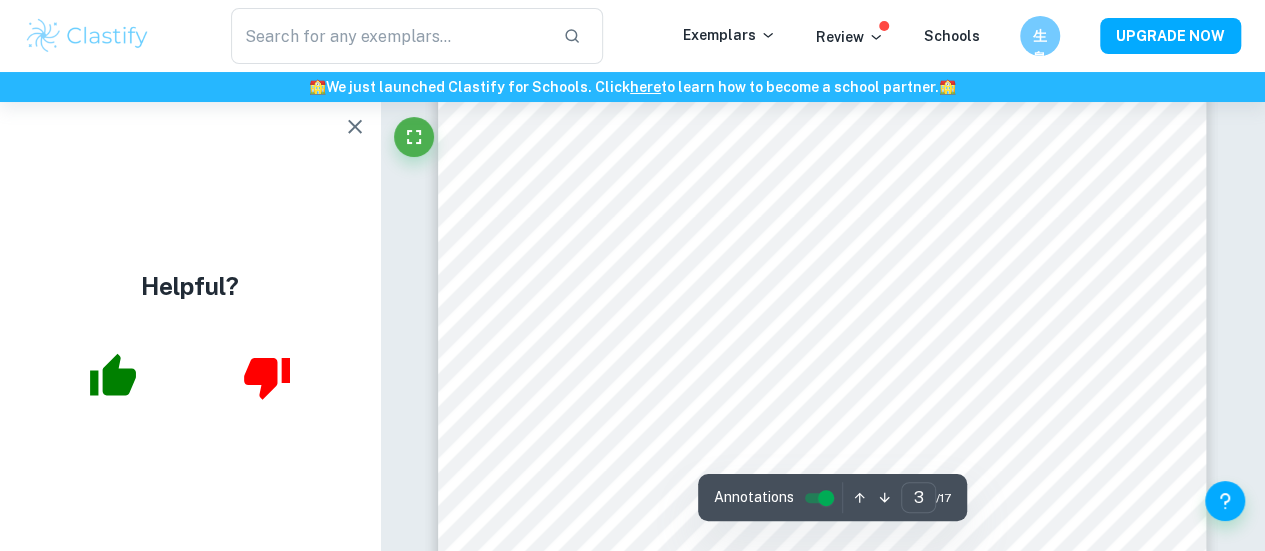 scroll, scrollTop: 2800, scrollLeft: 0, axis: vertical 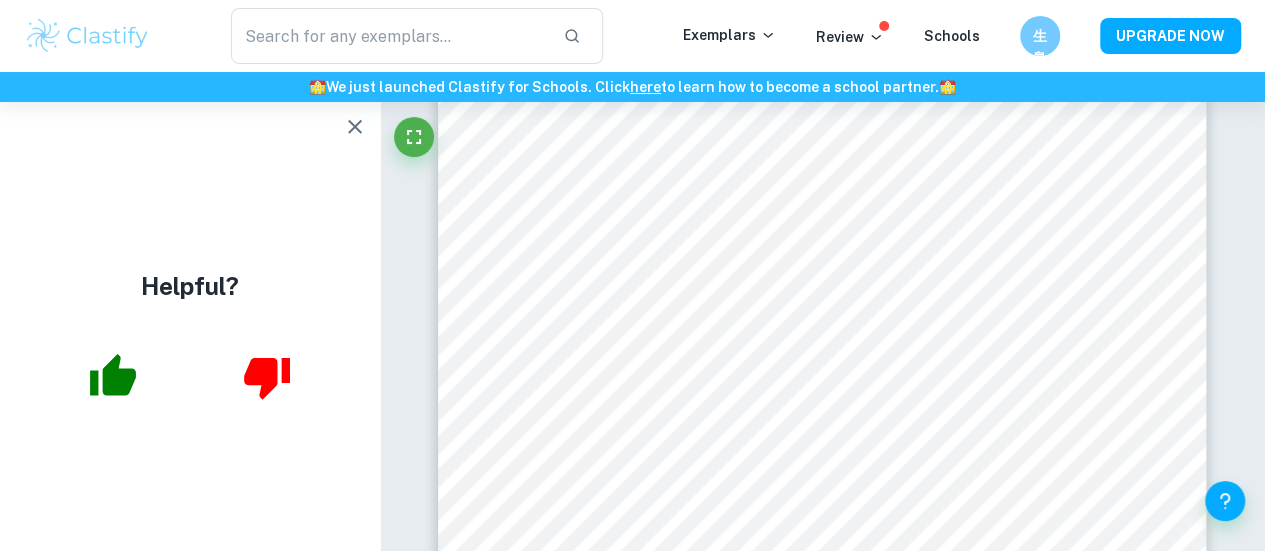 click 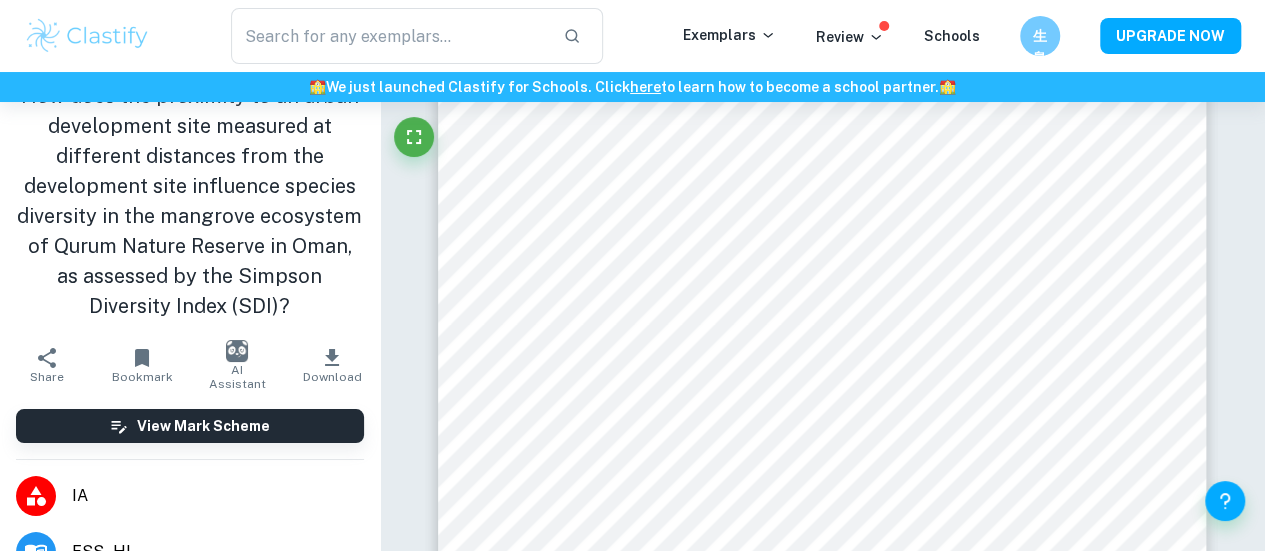 scroll, scrollTop: 0, scrollLeft: 0, axis: both 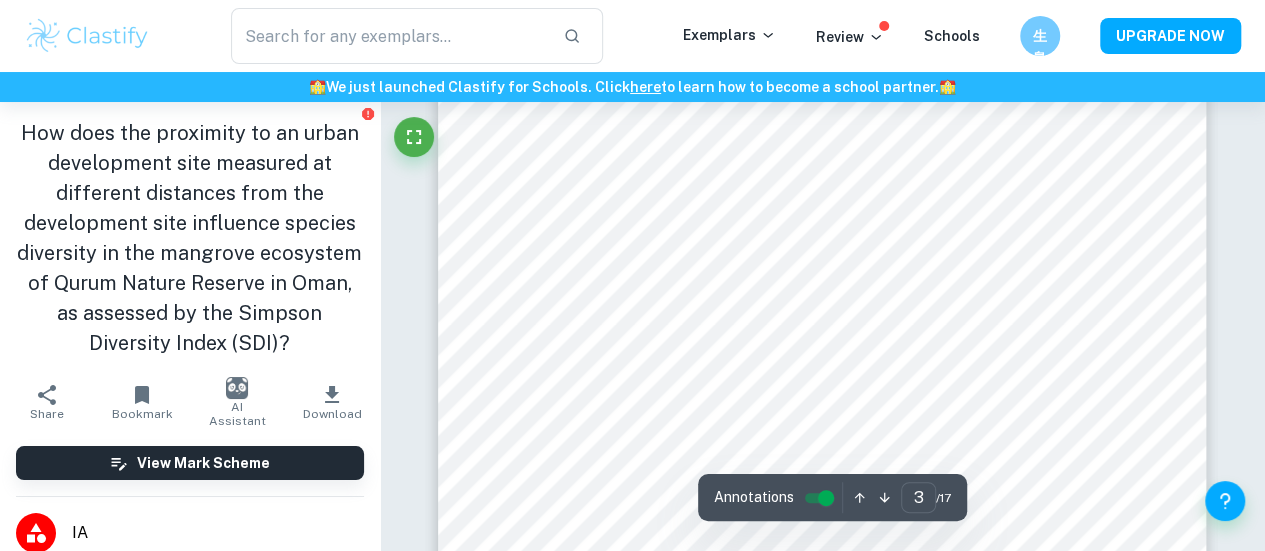 click at bounding box center (826, 498) 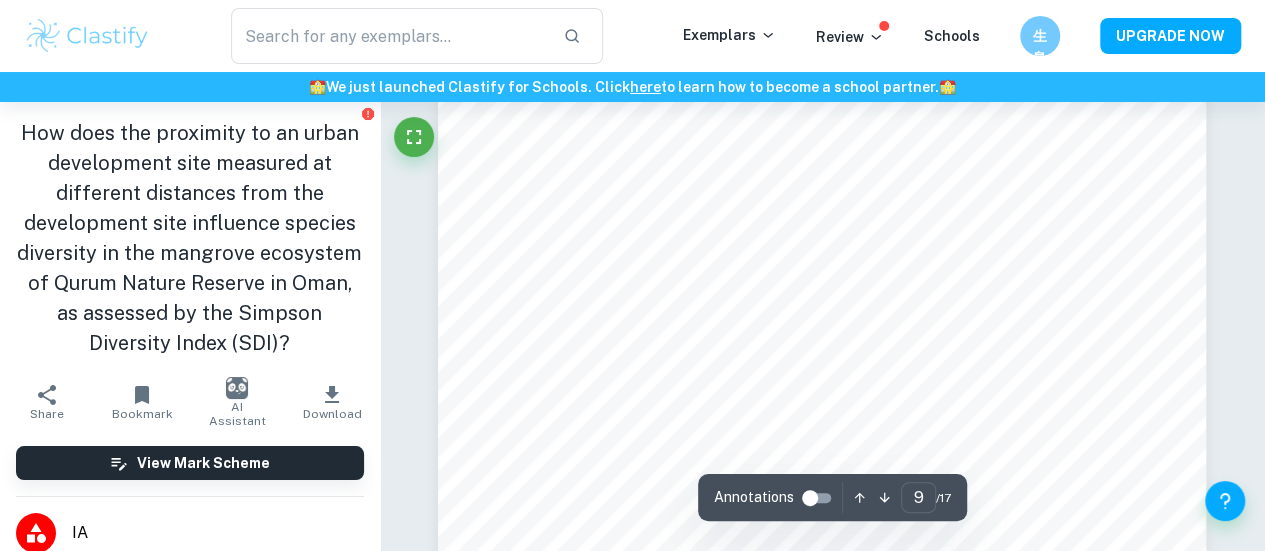 scroll, scrollTop: 8400, scrollLeft: 0, axis: vertical 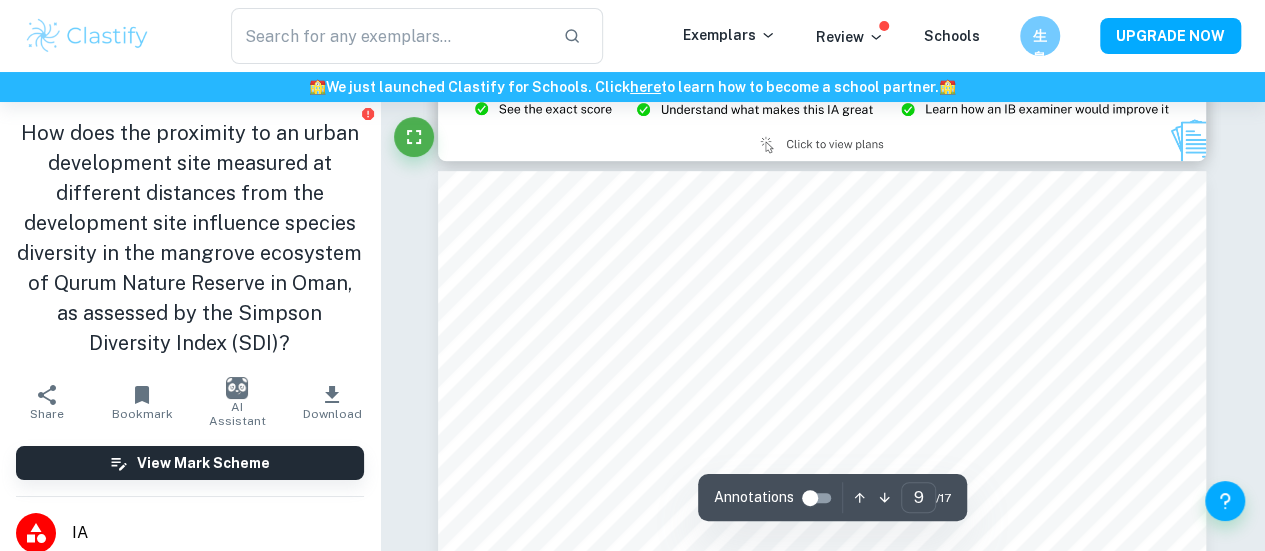 type on "8" 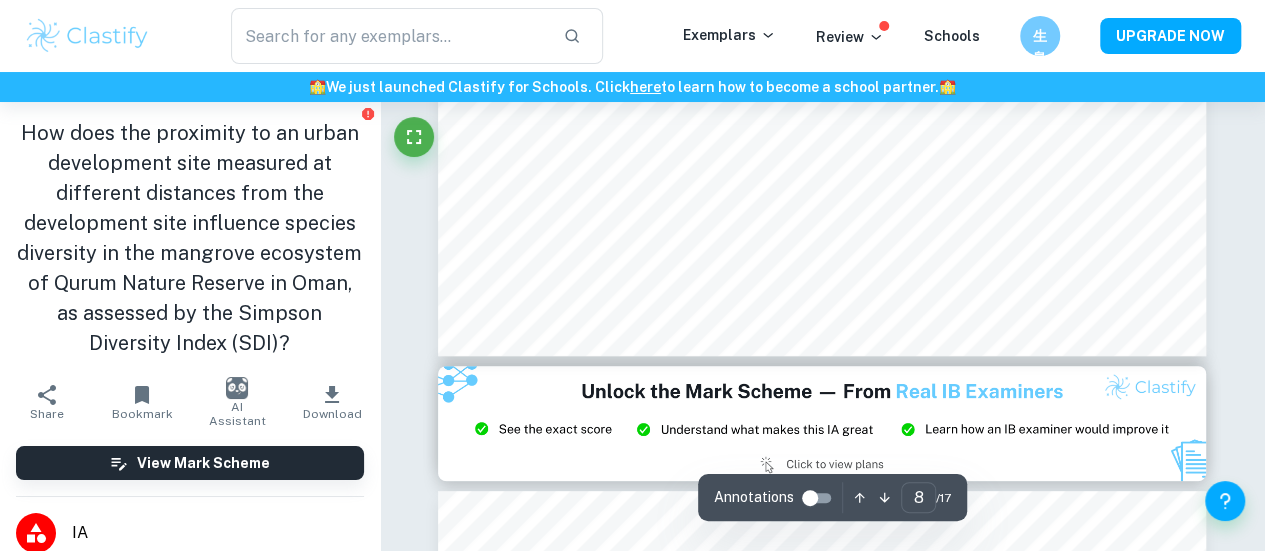 scroll, scrollTop: 7600, scrollLeft: 0, axis: vertical 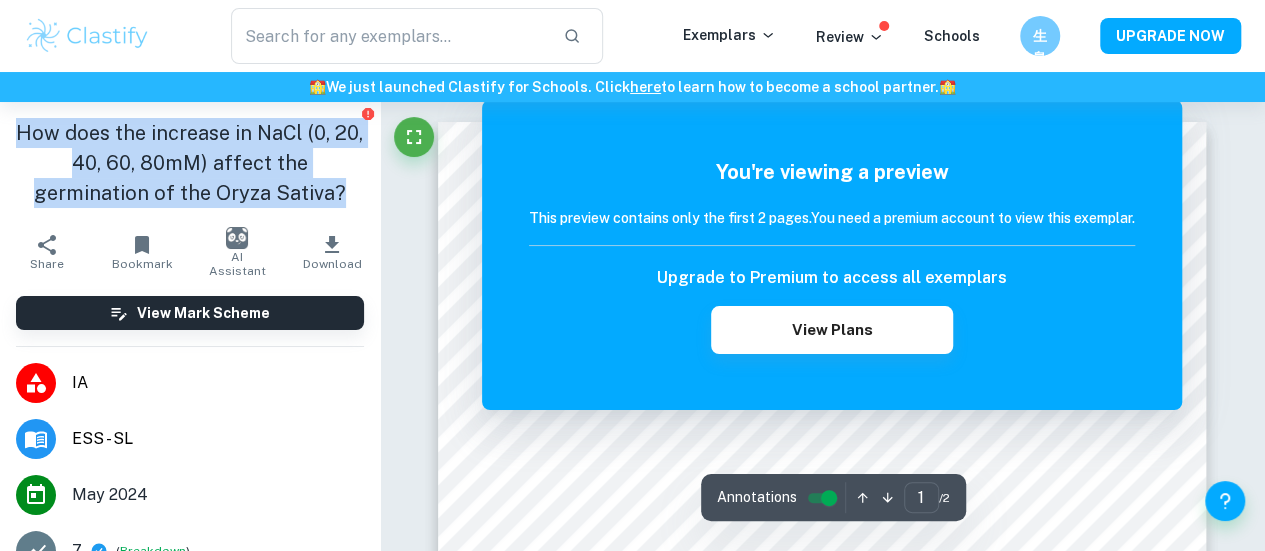 drag, startPoint x: 12, startPoint y: 129, endPoint x: 337, endPoint y: 191, distance: 330.861 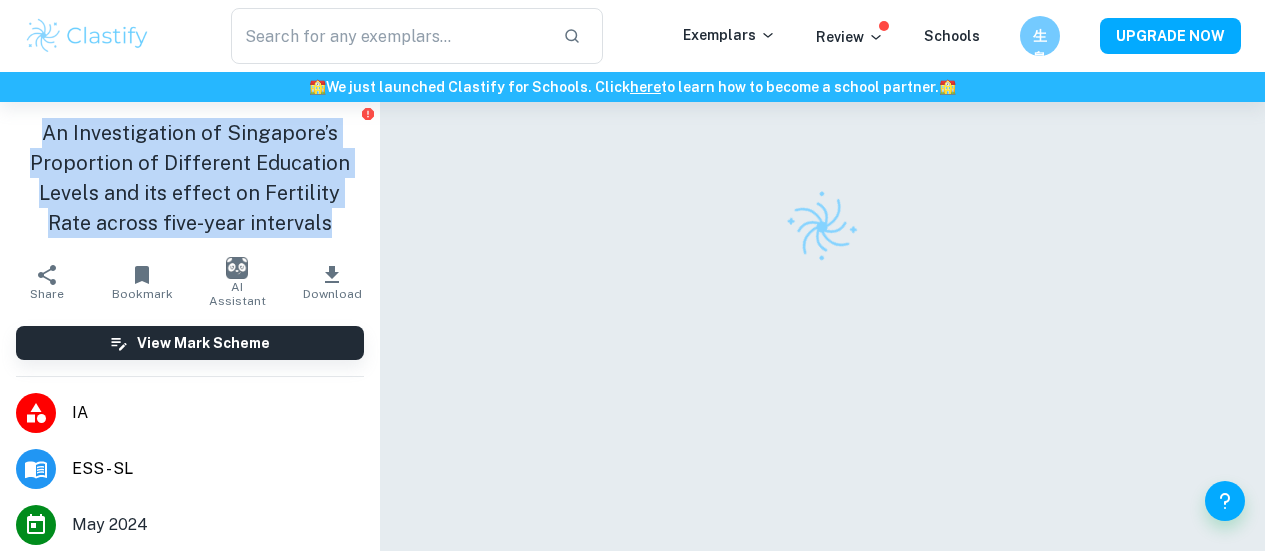 scroll, scrollTop: 0, scrollLeft: 0, axis: both 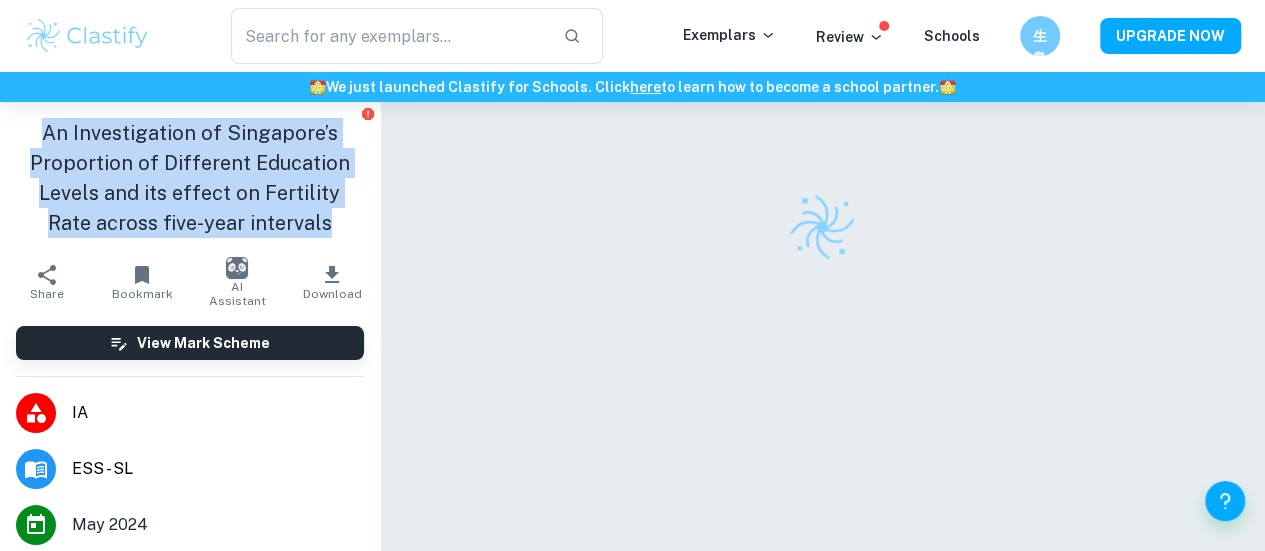 click on "An Investigation of Singapore’s Proportion of Different Education Levels and its effect on Fertility Rate across five-year intervals" at bounding box center (190, 178) 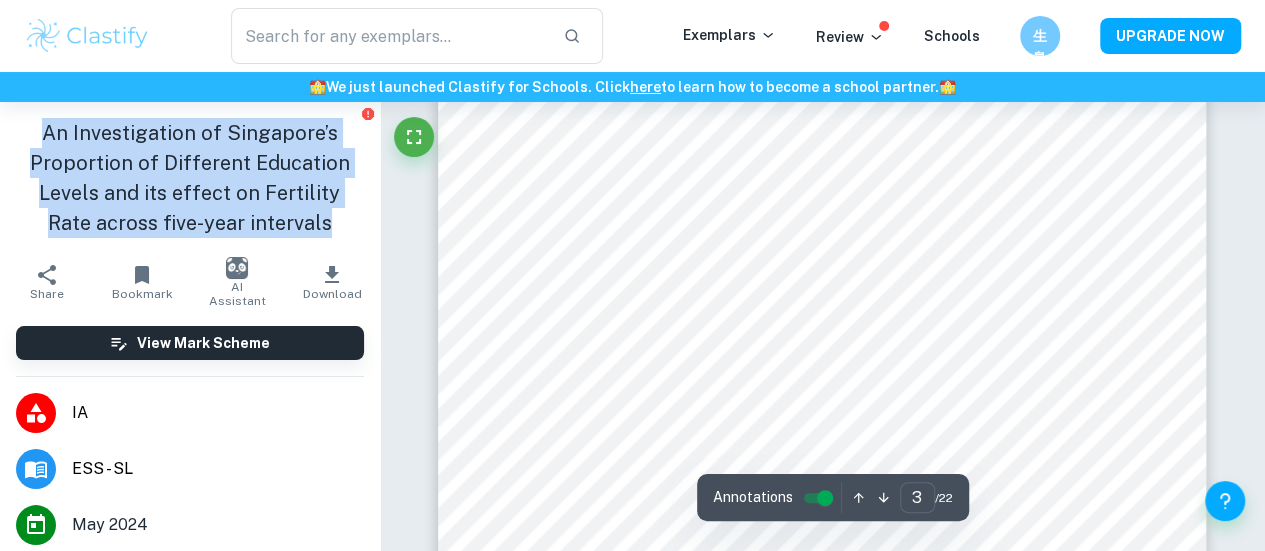 scroll, scrollTop: 2600, scrollLeft: 0, axis: vertical 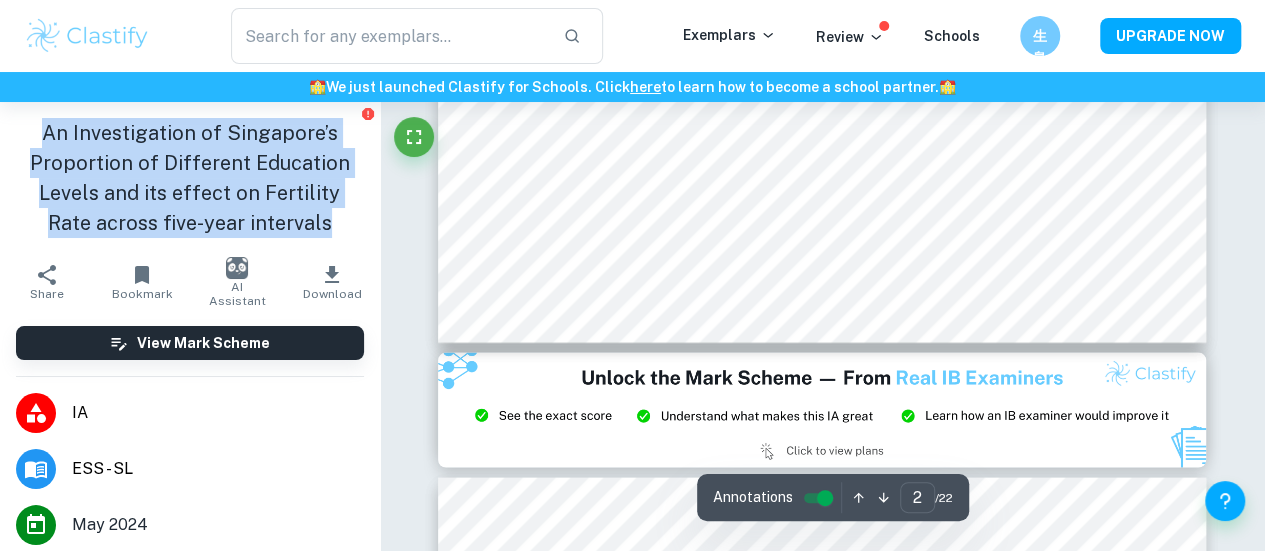 type on "3" 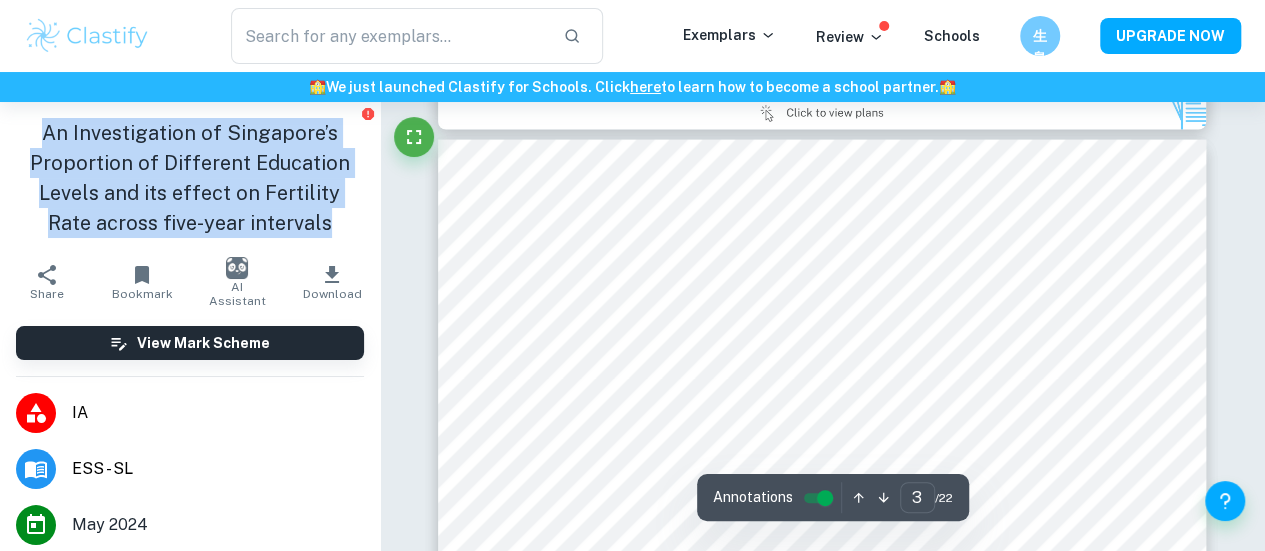 scroll, scrollTop: 2400, scrollLeft: 0, axis: vertical 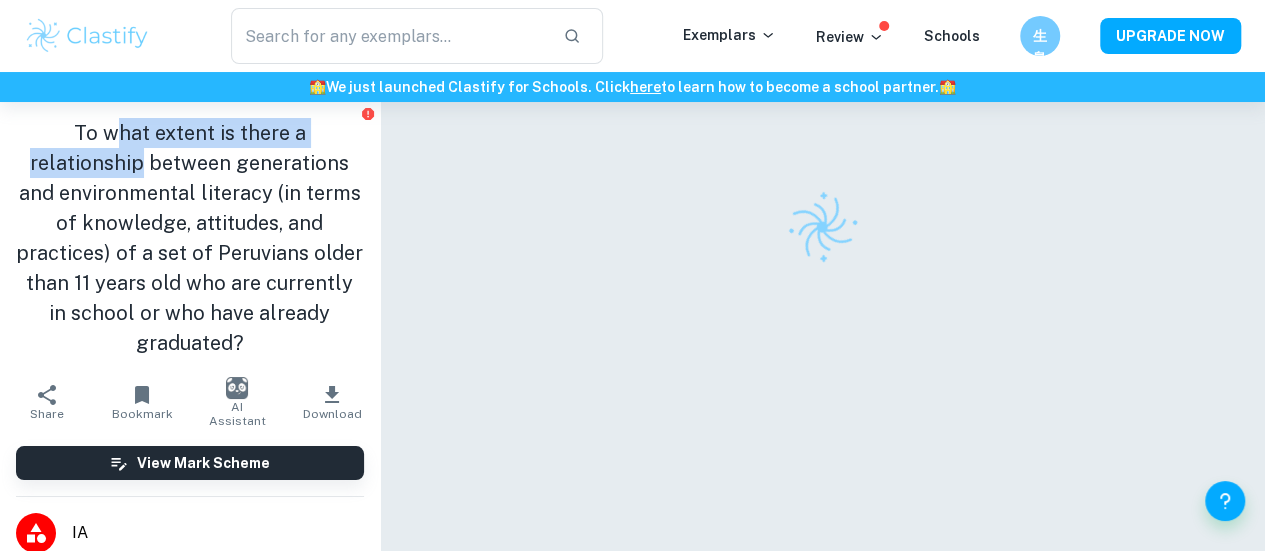 drag, startPoint x: 113, startPoint y: 135, endPoint x: 130, endPoint y: 157, distance: 27.802877 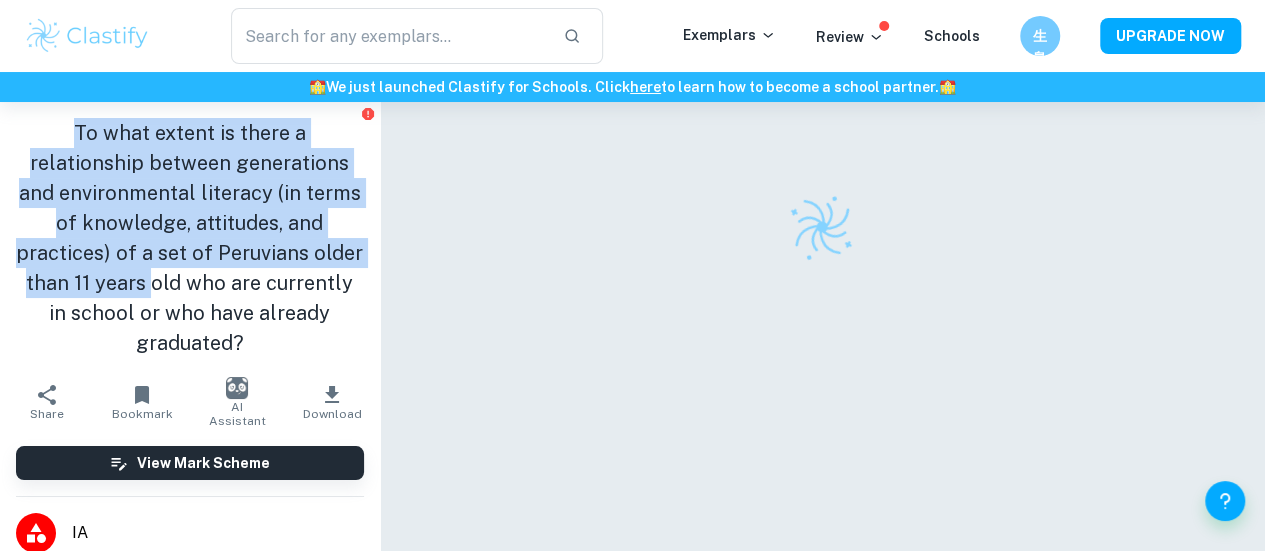 drag, startPoint x: 68, startPoint y: 127, endPoint x: 272, endPoint y: 339, distance: 294.21082 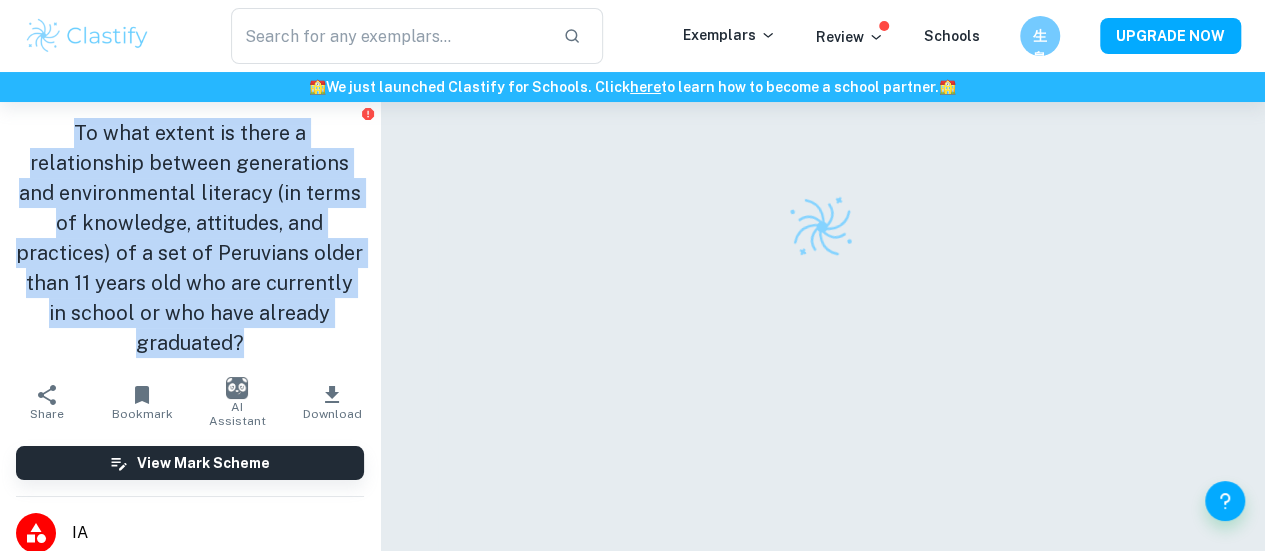 copy on "To what extent is there a relationship between generations and environmental literacy (in terms of knowledge, attitudes, and practices) of a set of Peruvians older than 11 years old who are currently in school or who have already graduated?" 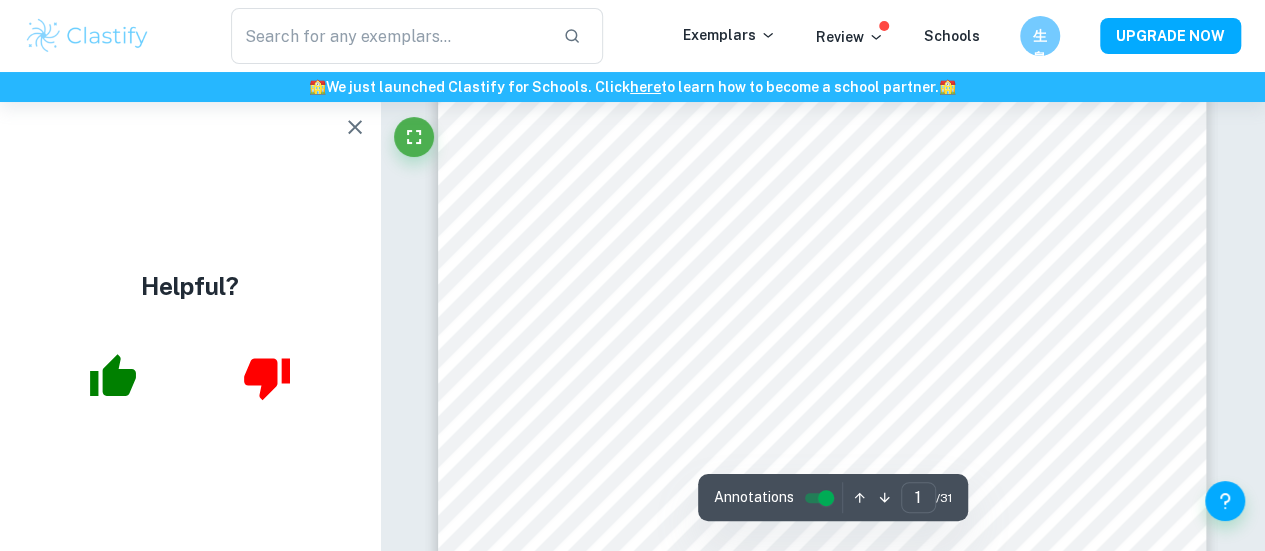 scroll, scrollTop: 500, scrollLeft: 0, axis: vertical 